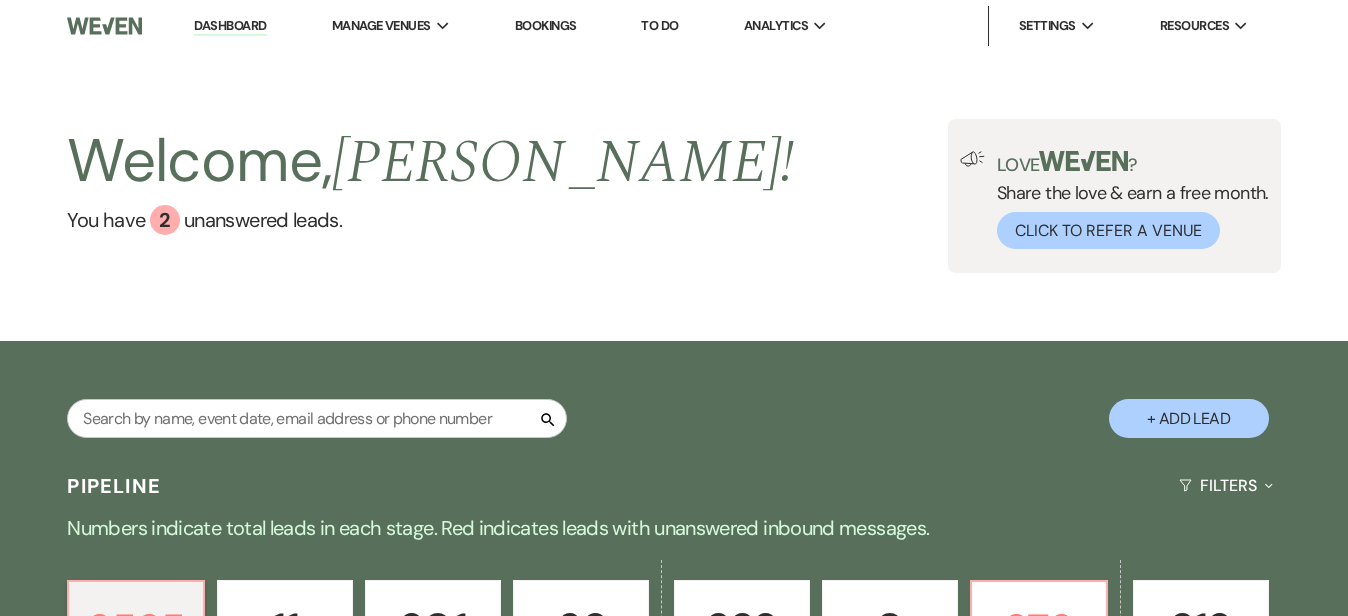 scroll, scrollTop: 0, scrollLeft: 0, axis: both 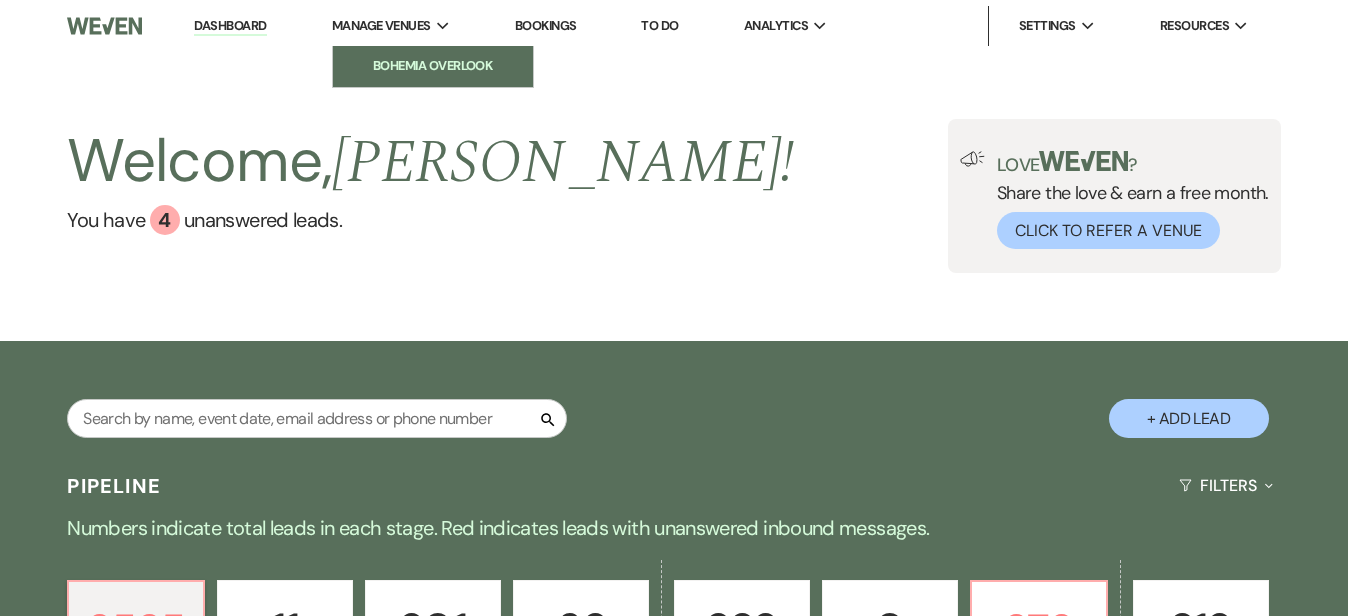 click on "Bohemia Overlook" at bounding box center (433, 66) 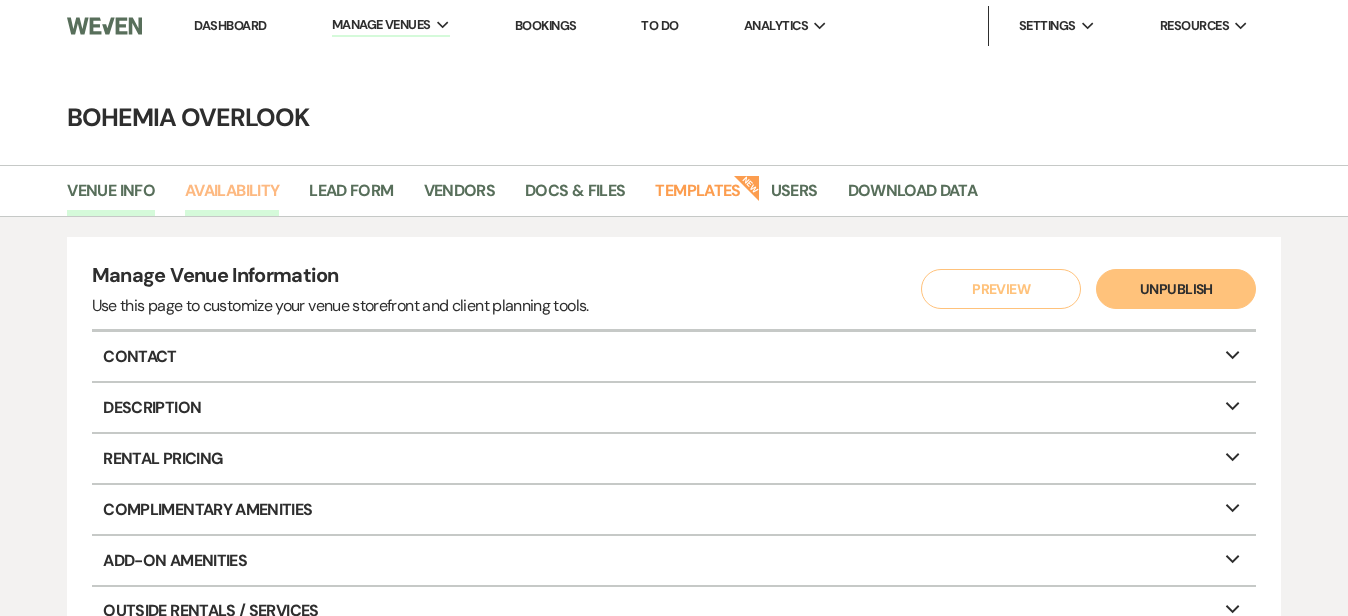 click on "Availability" at bounding box center (232, 197) 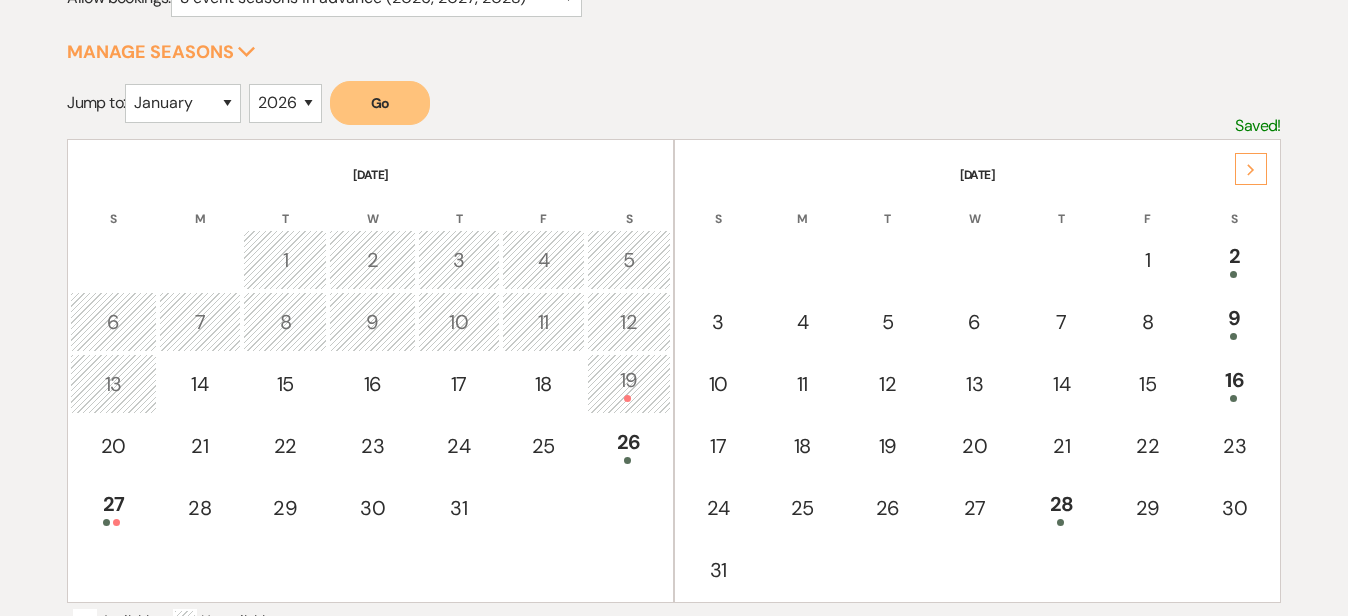 scroll, scrollTop: 370, scrollLeft: 0, axis: vertical 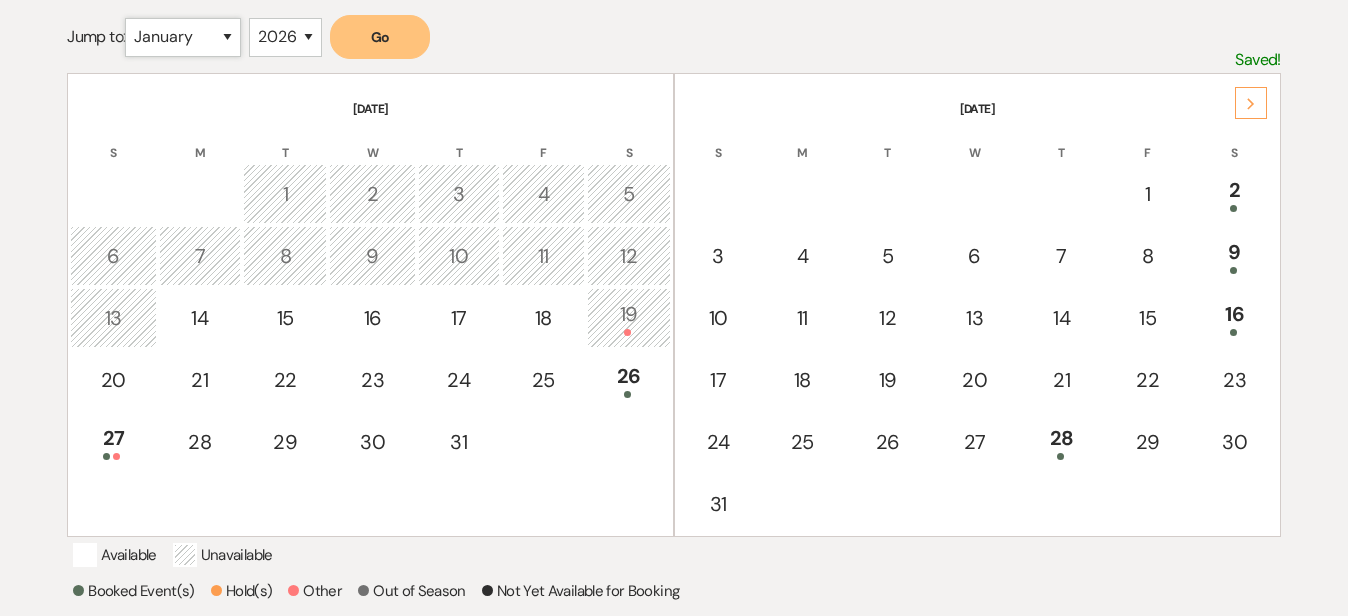 select on "9" 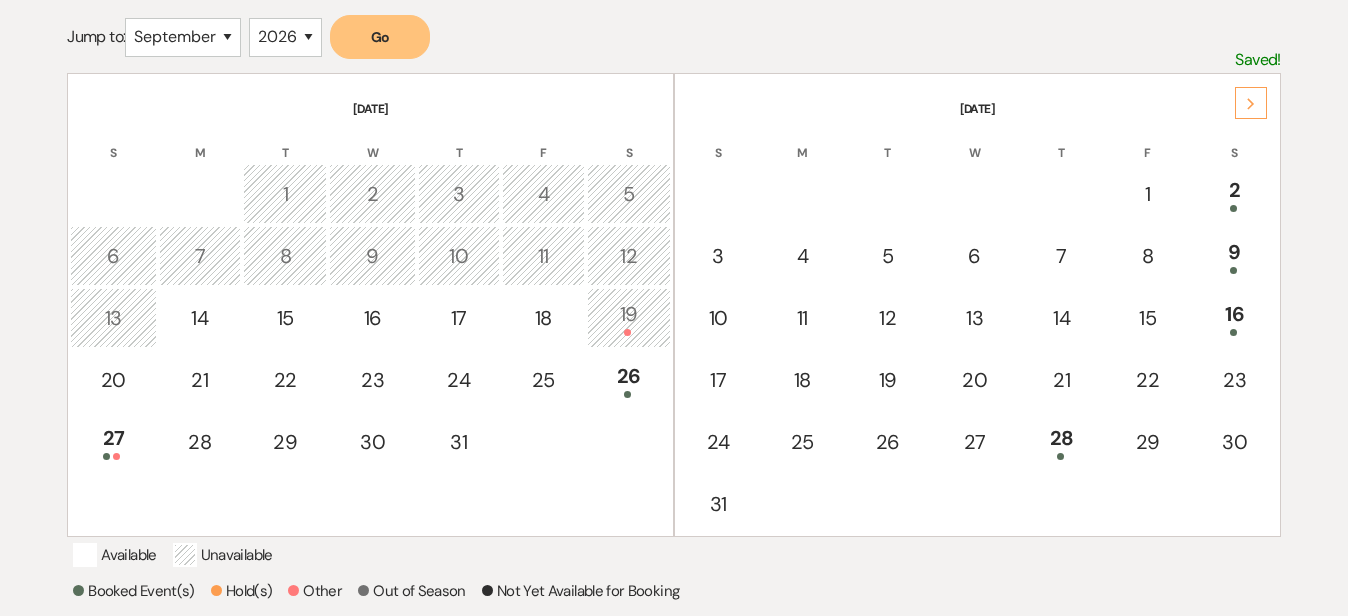 click on "Go" at bounding box center (380, 37) 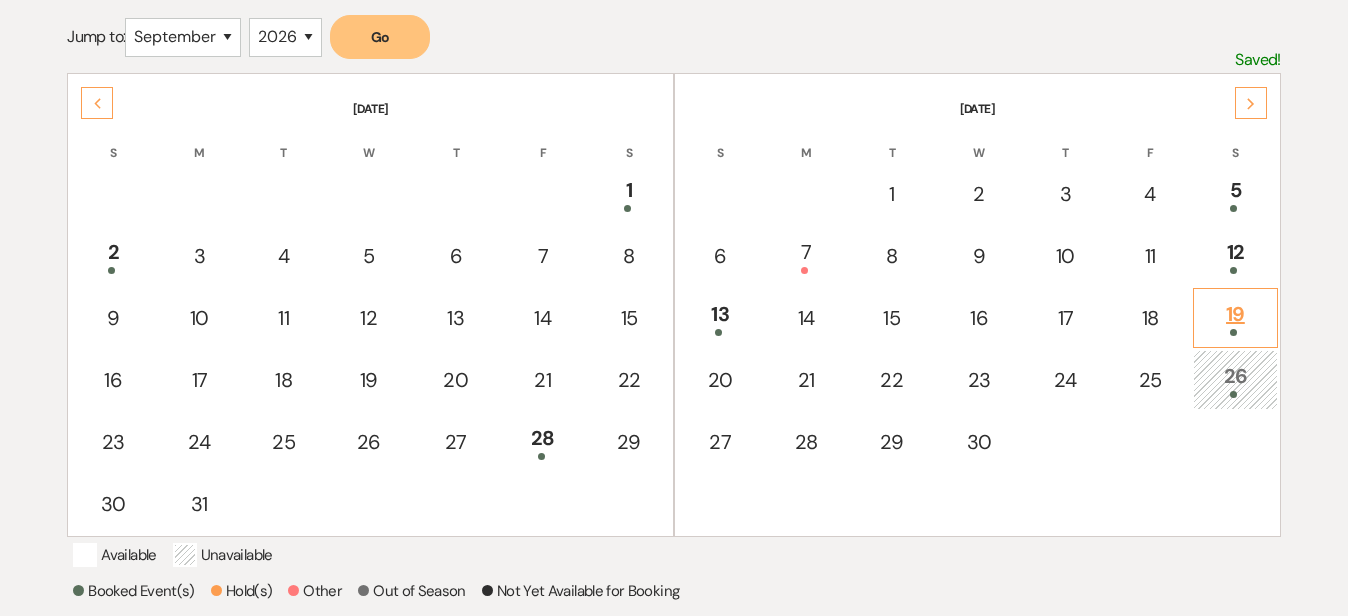 click on "19" at bounding box center (1235, 317) 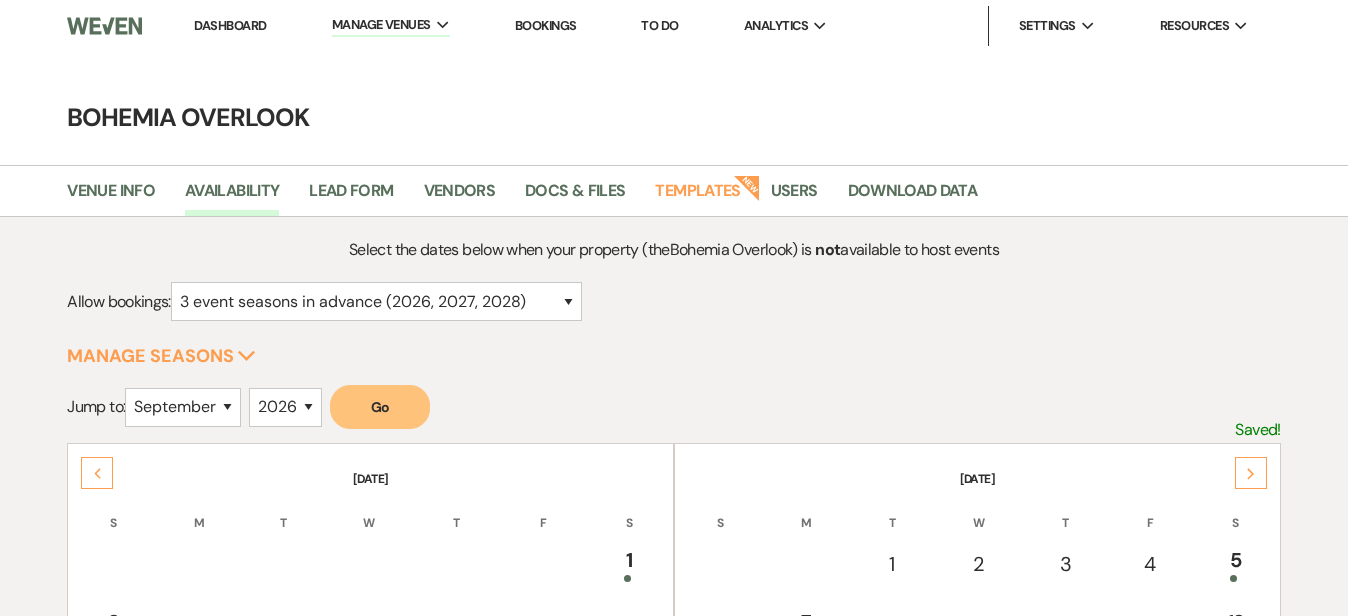 scroll, scrollTop: 0, scrollLeft: 0, axis: both 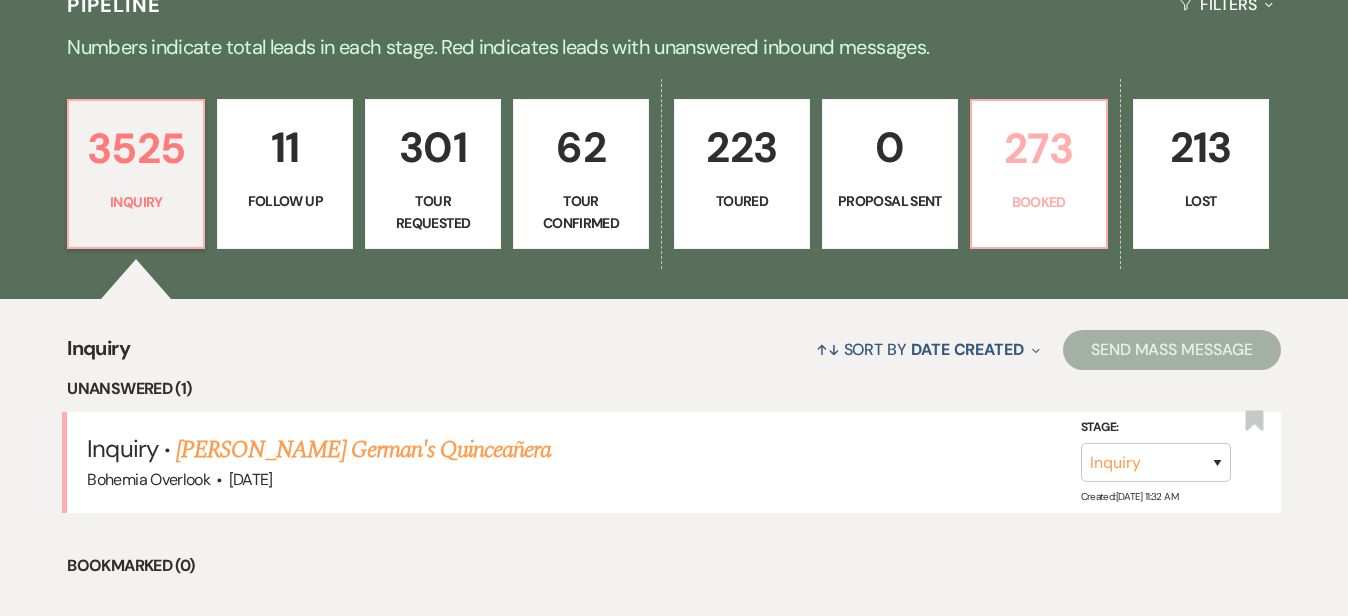 click on "273" at bounding box center [1039, 148] 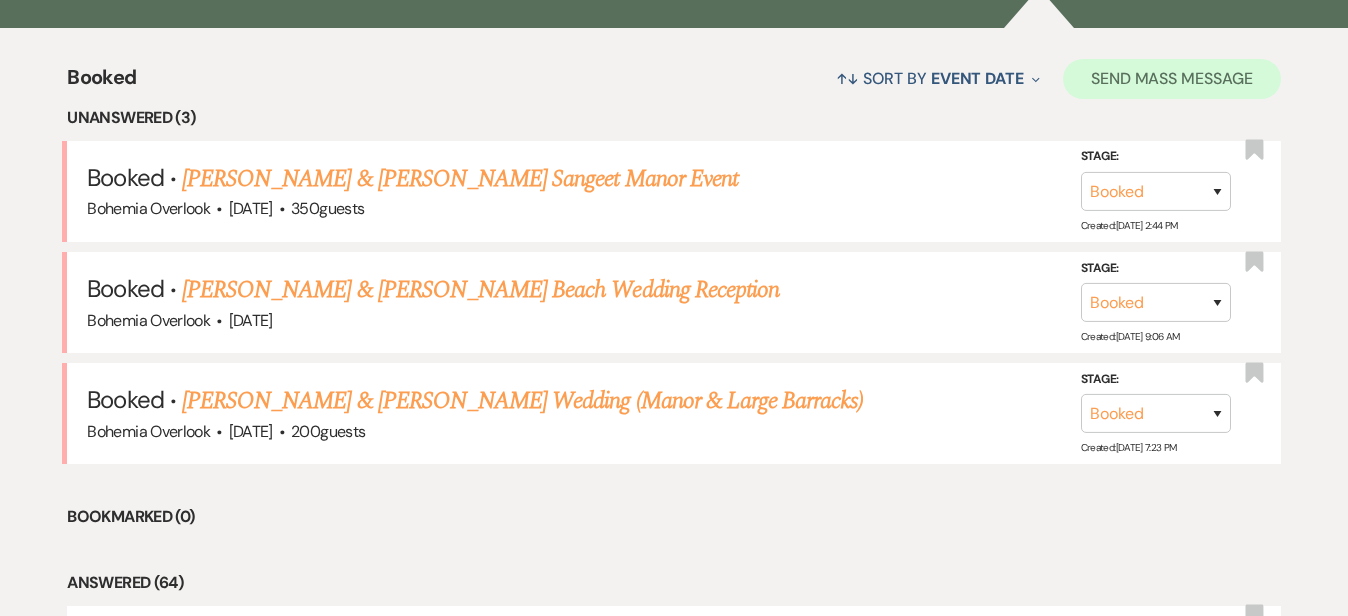 scroll, scrollTop: 773, scrollLeft: 0, axis: vertical 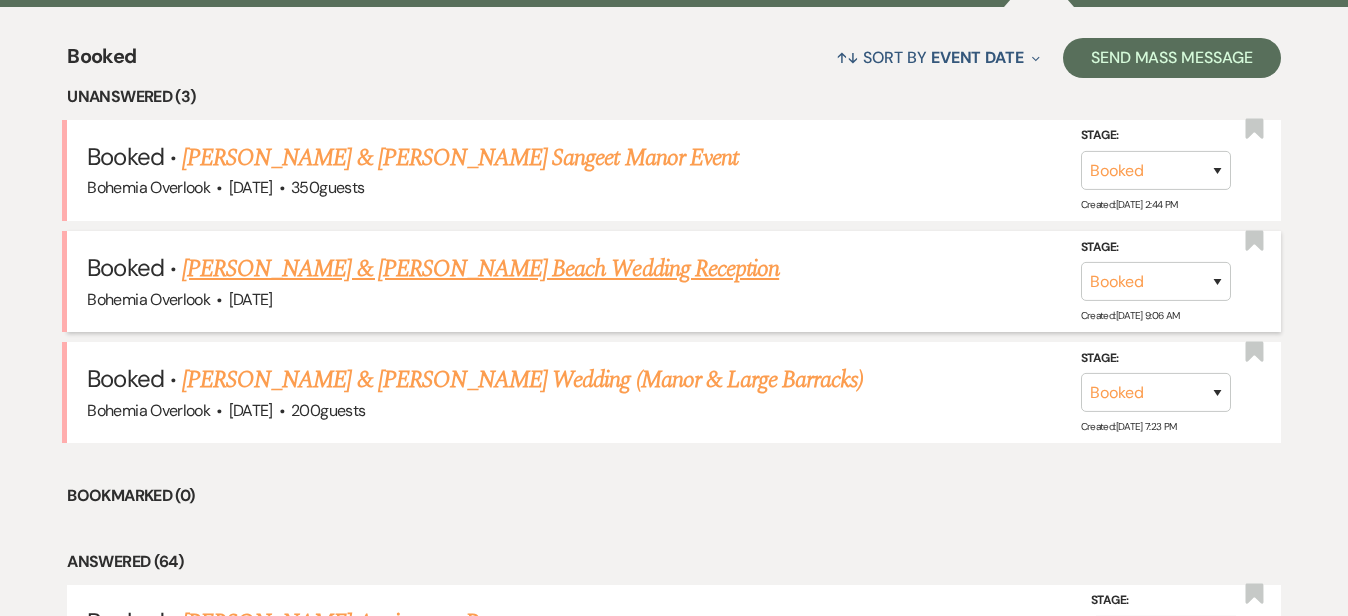 click on "[PERSON_NAME] & [PERSON_NAME] Beach Wedding Reception" at bounding box center [480, 269] 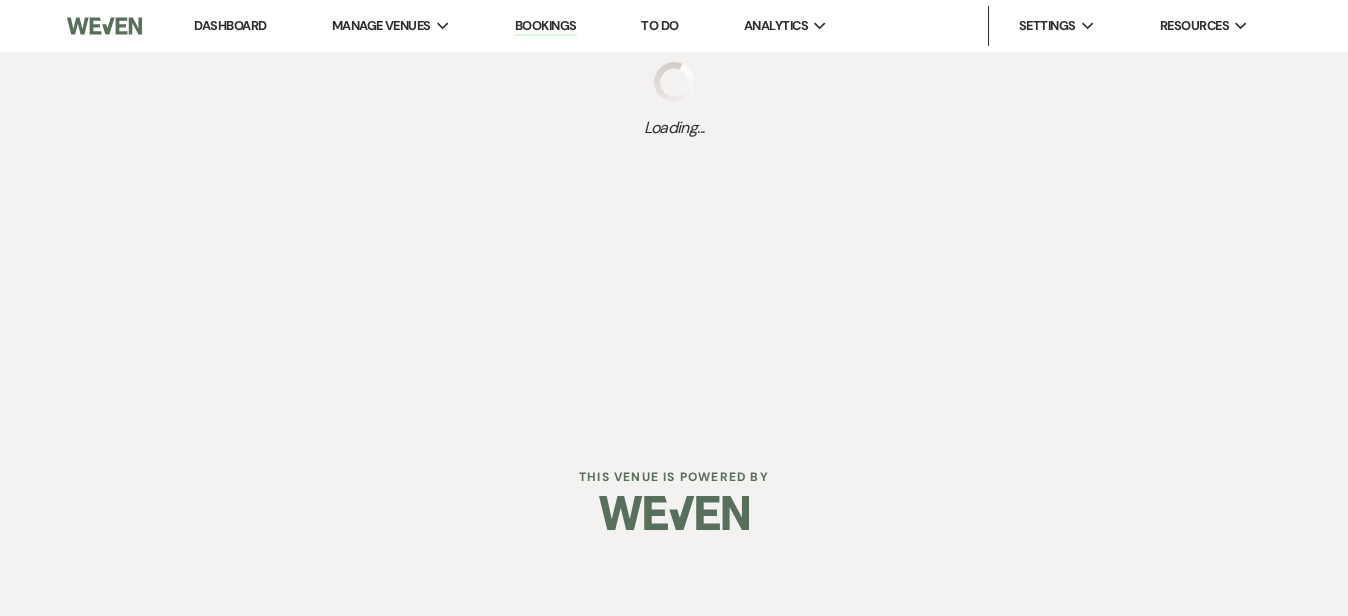 scroll, scrollTop: 0, scrollLeft: 0, axis: both 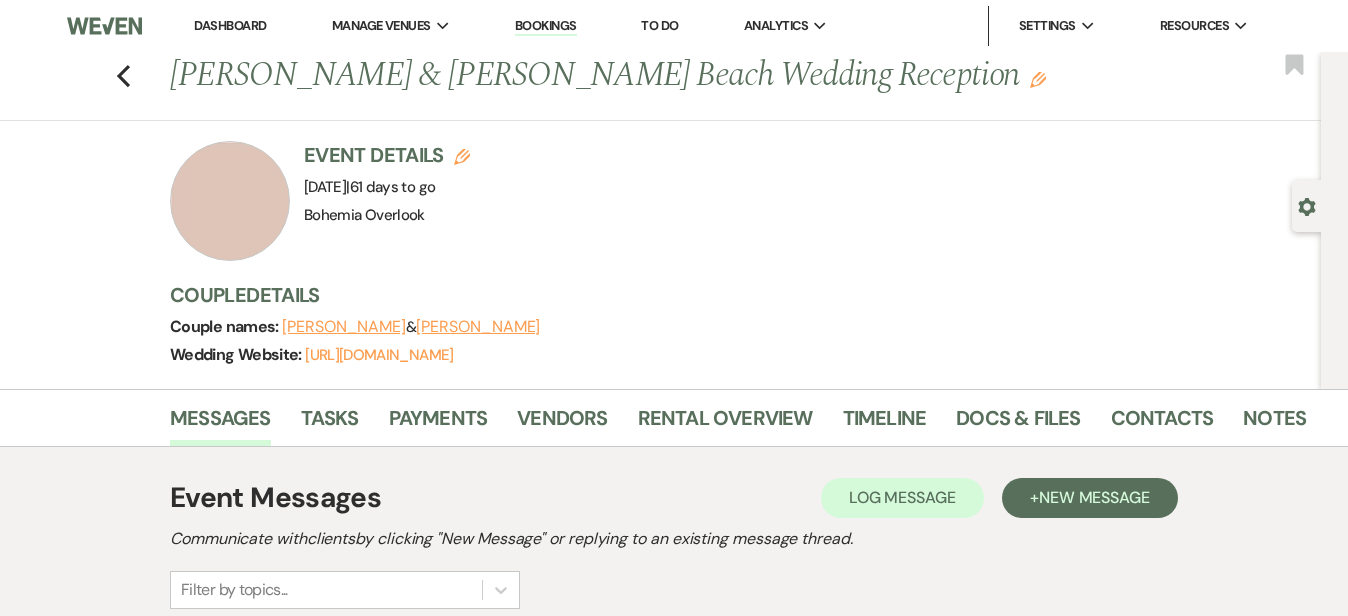click on "Dashboard" at bounding box center [230, 25] 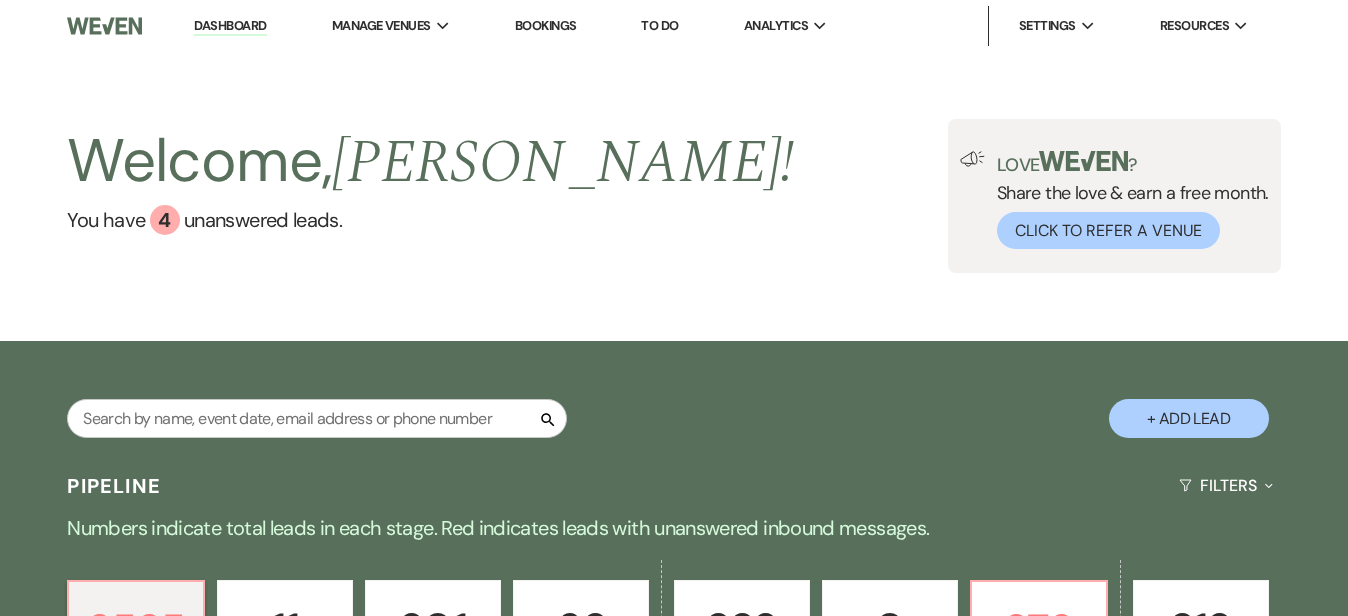 scroll, scrollTop: 0, scrollLeft: 0, axis: both 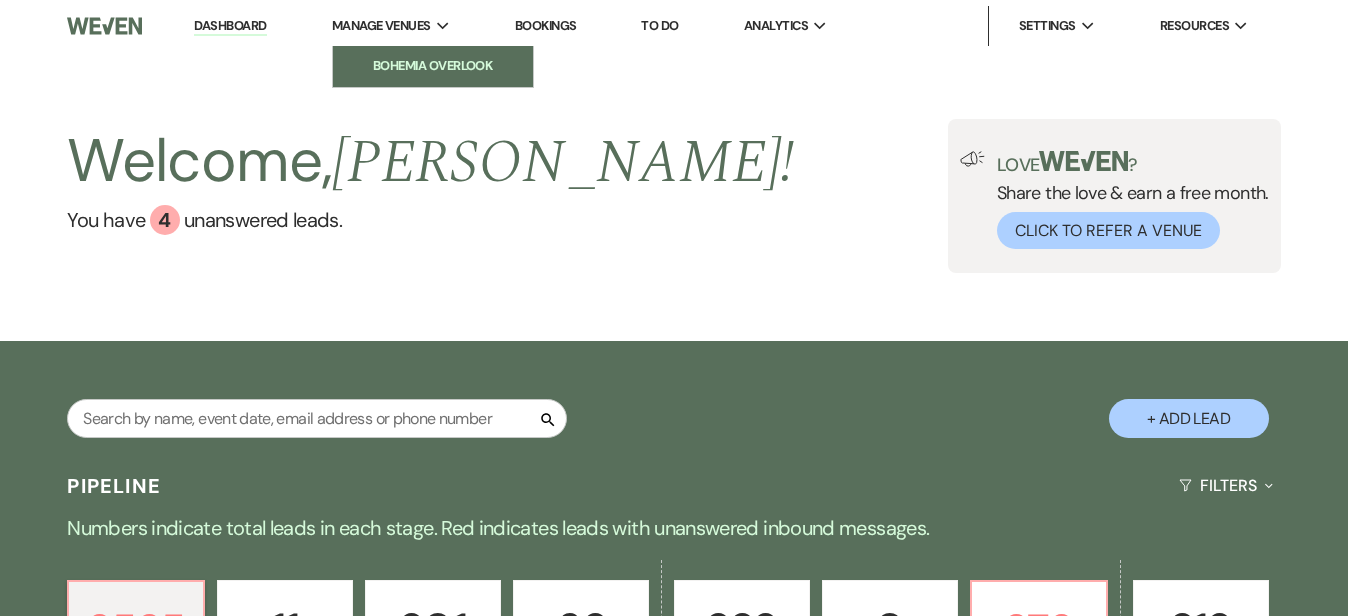 click on "Bohemia Overlook" at bounding box center (433, 66) 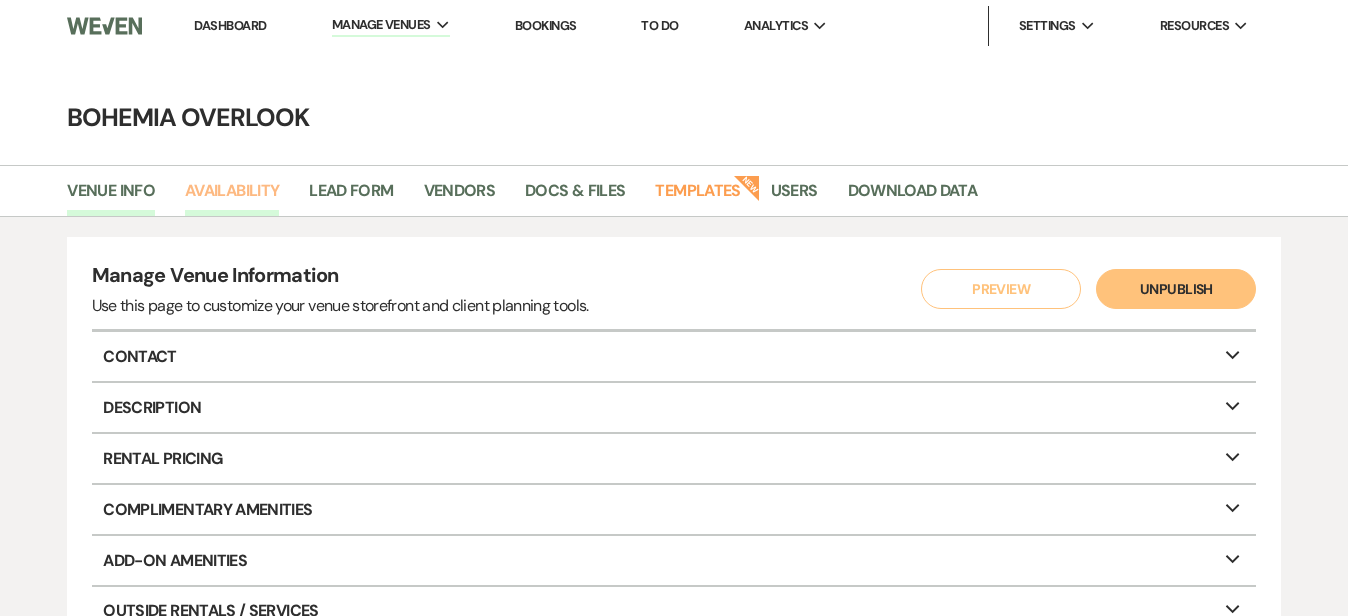 click on "Availability" at bounding box center (232, 197) 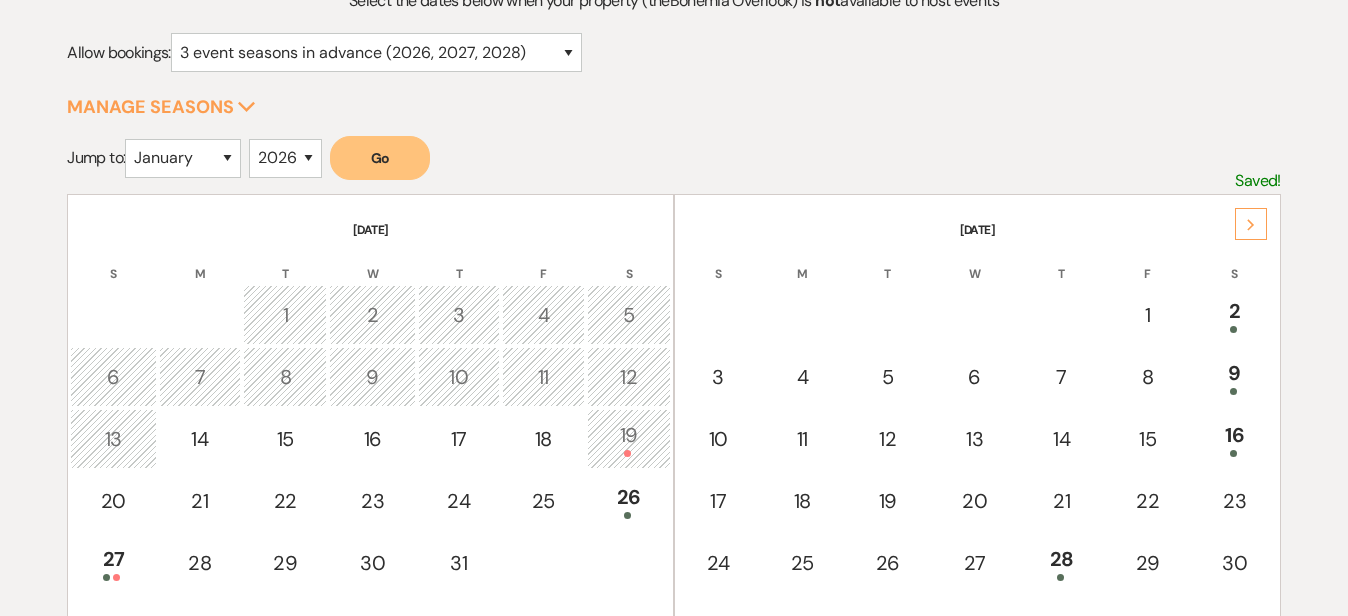 scroll, scrollTop: 256, scrollLeft: 0, axis: vertical 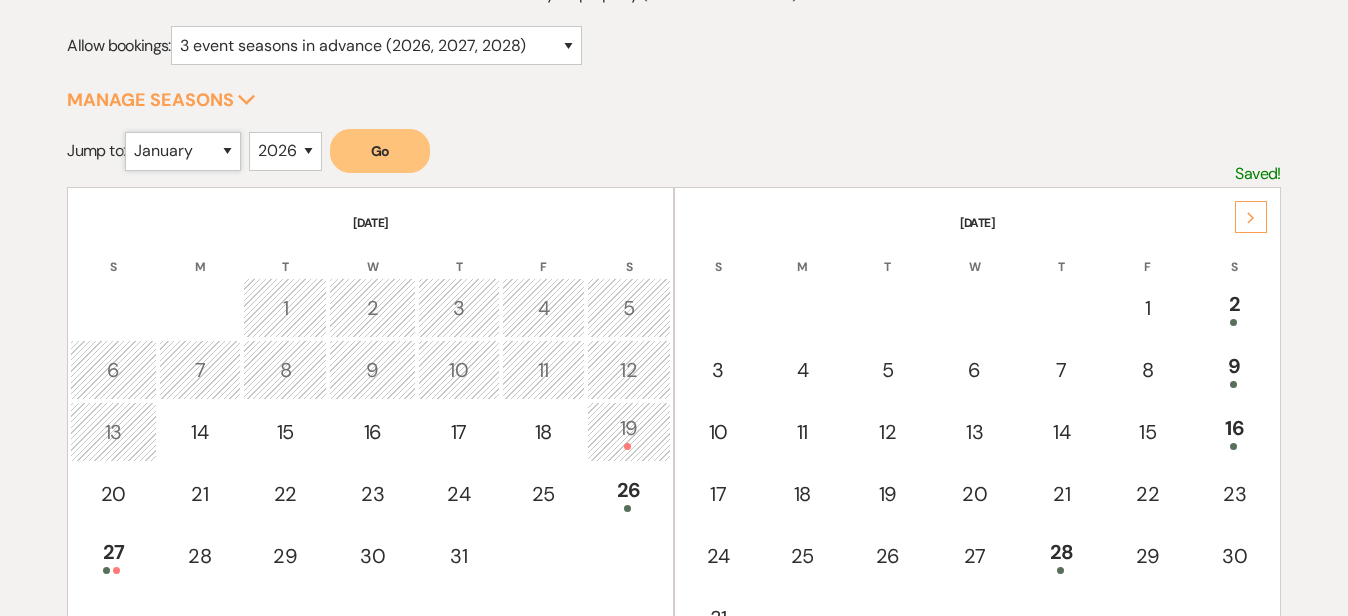 select on "9" 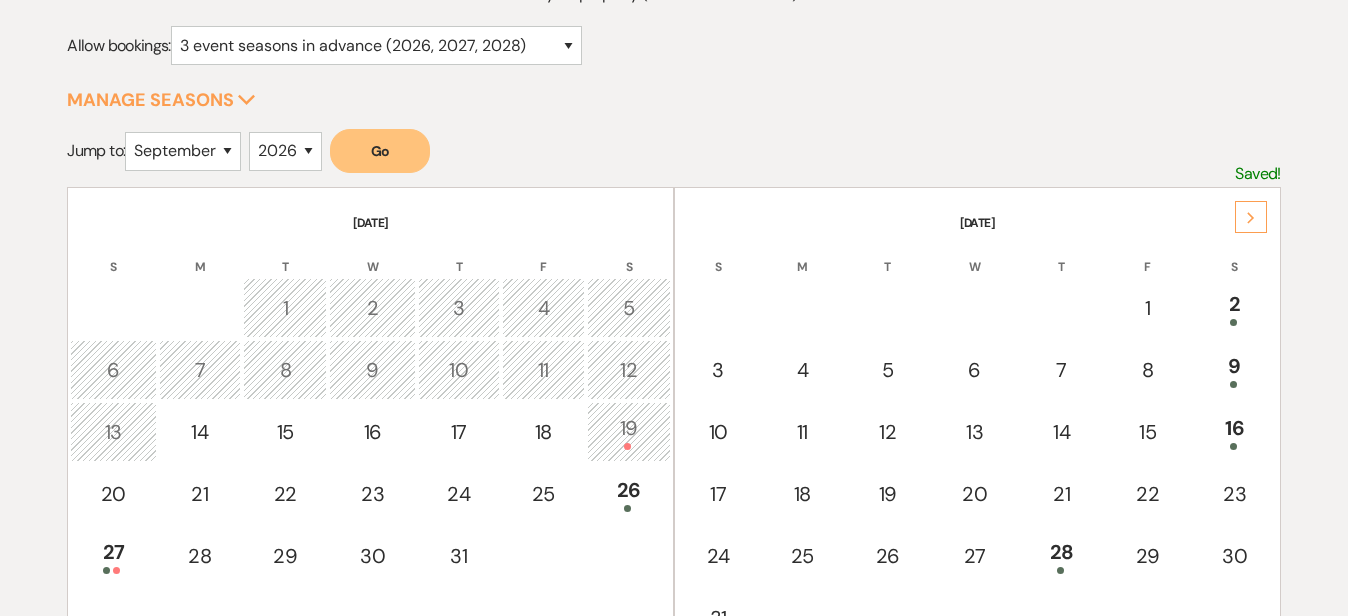 click on "Go" at bounding box center [380, 151] 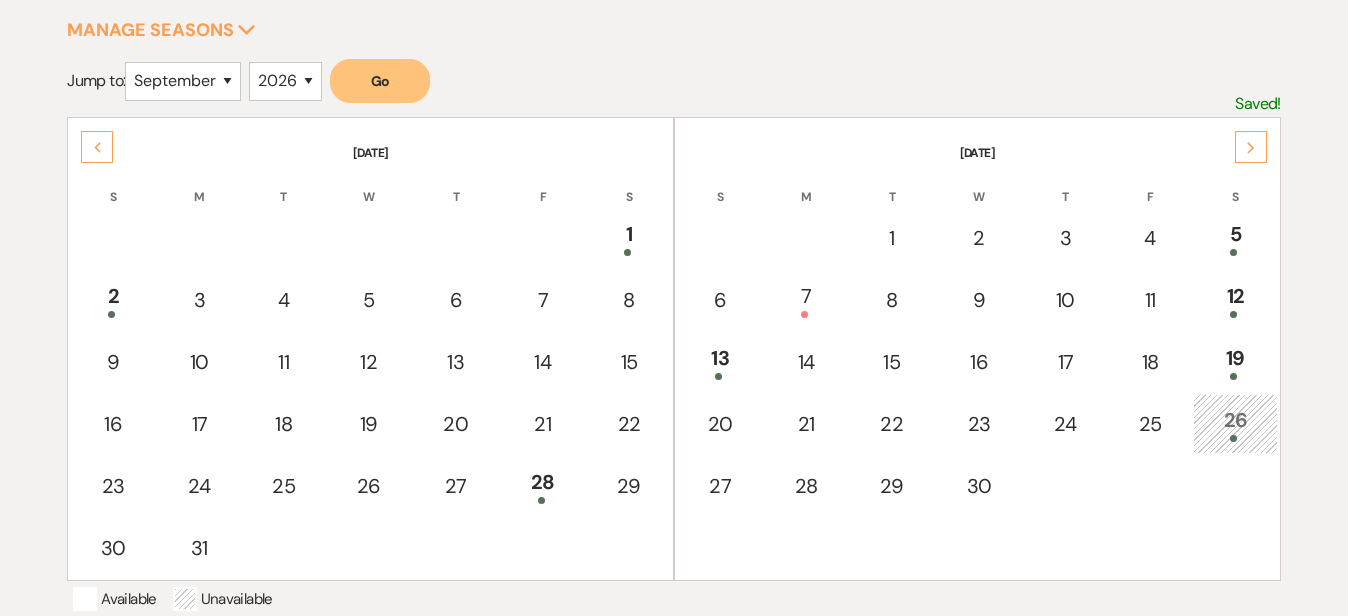 scroll, scrollTop: 396, scrollLeft: 0, axis: vertical 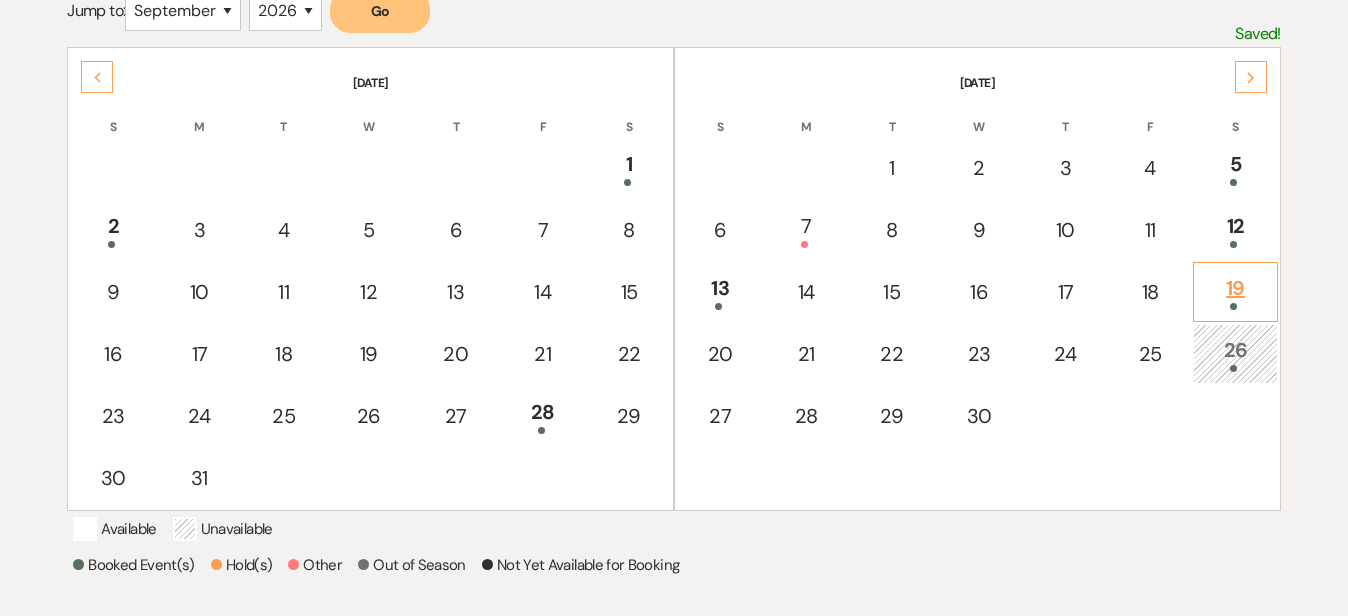 click on "19" at bounding box center [1235, 291] 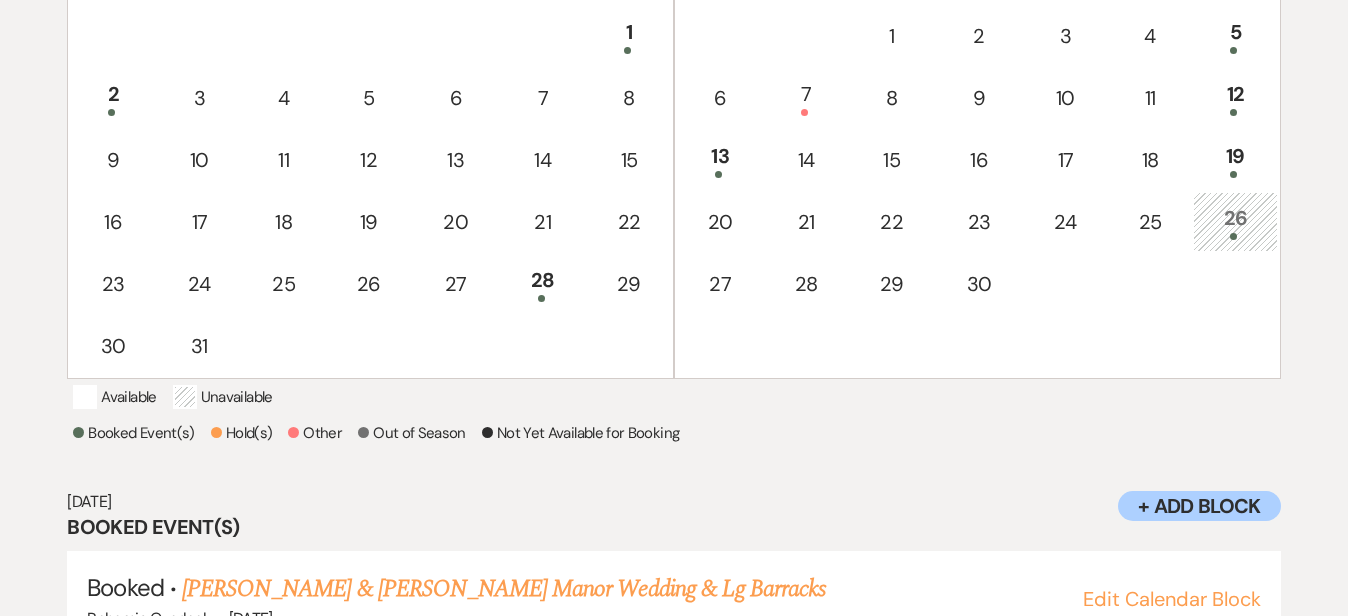 scroll, scrollTop: 525, scrollLeft: 0, axis: vertical 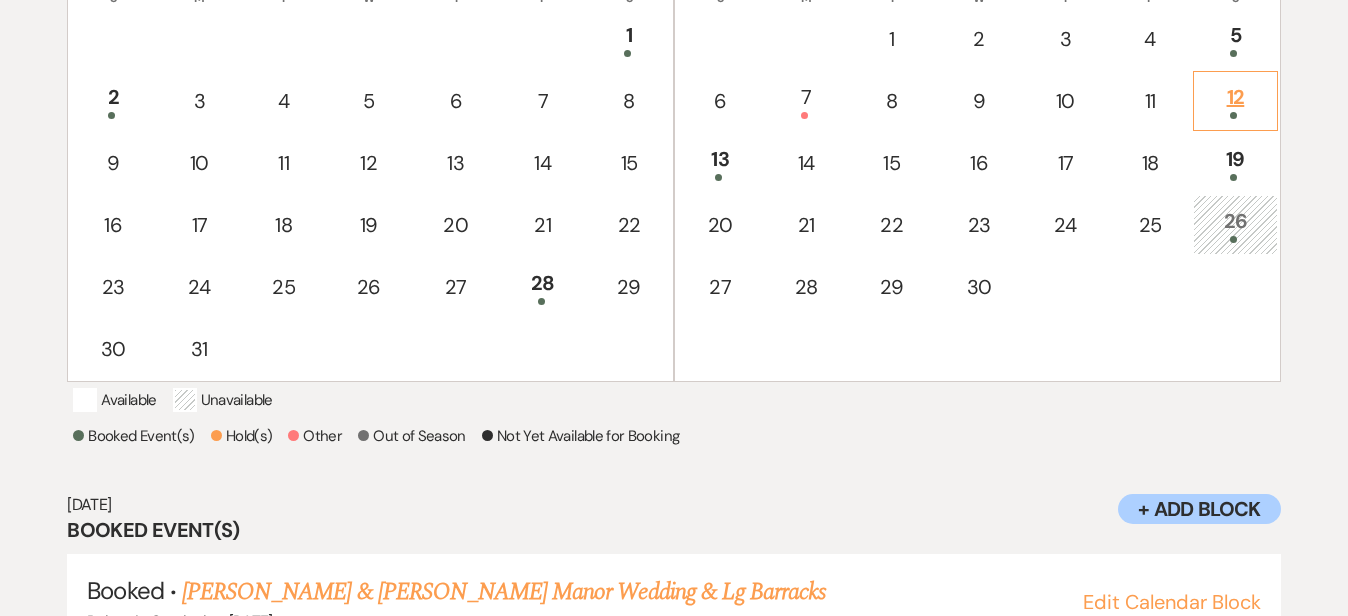 click on "12" at bounding box center (1235, 100) 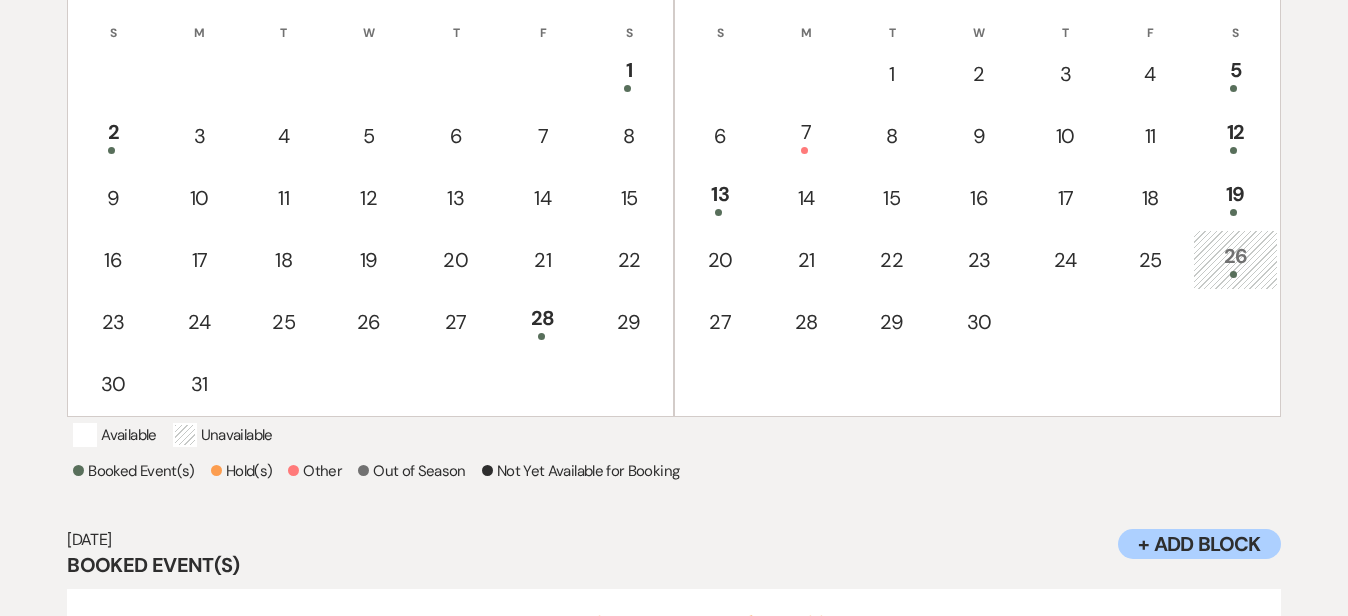 scroll, scrollTop: 489, scrollLeft: 0, axis: vertical 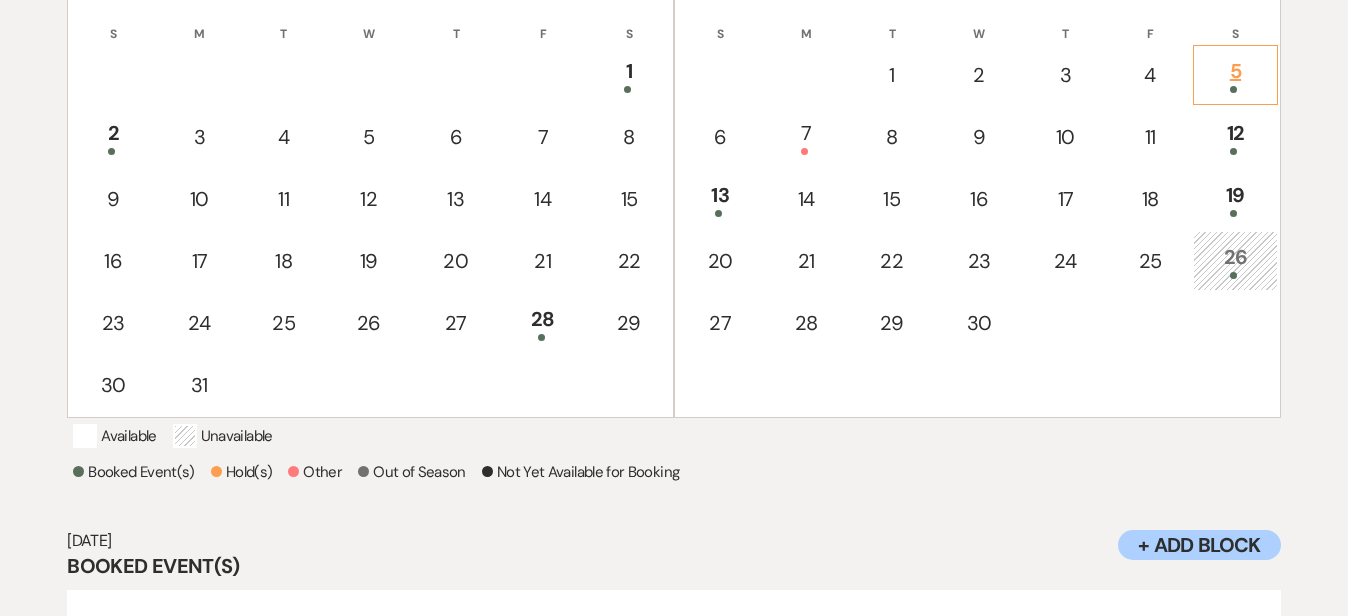 click on "5" at bounding box center [1235, 74] 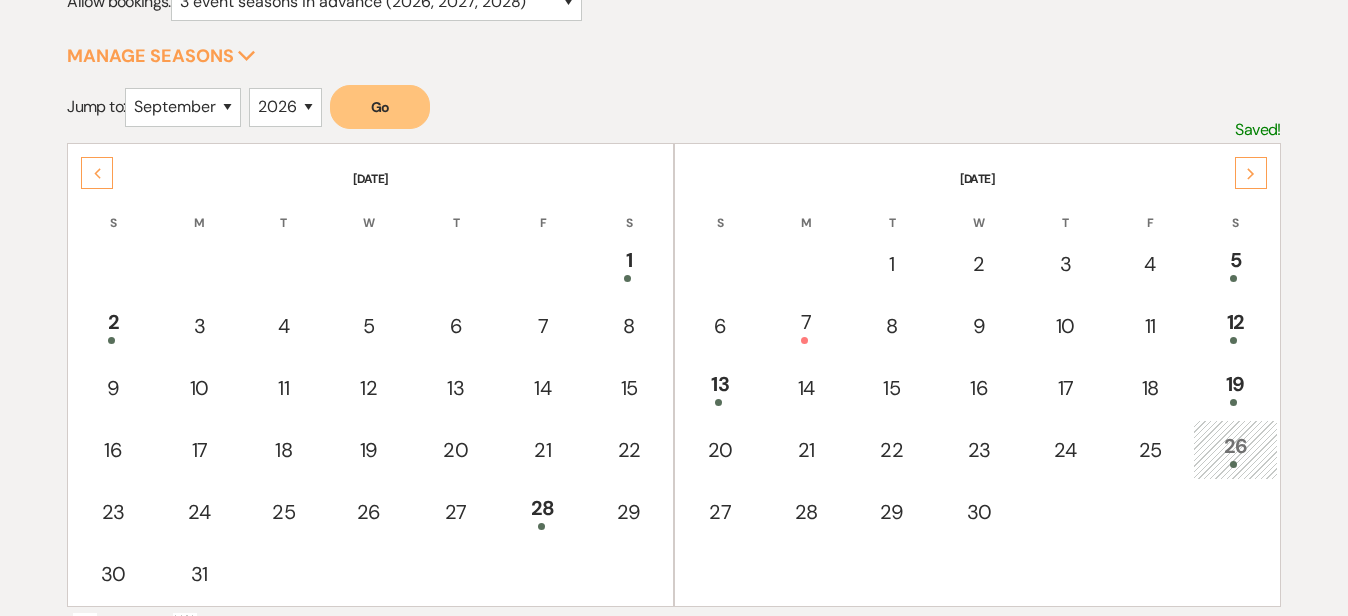 scroll, scrollTop: 289, scrollLeft: 0, axis: vertical 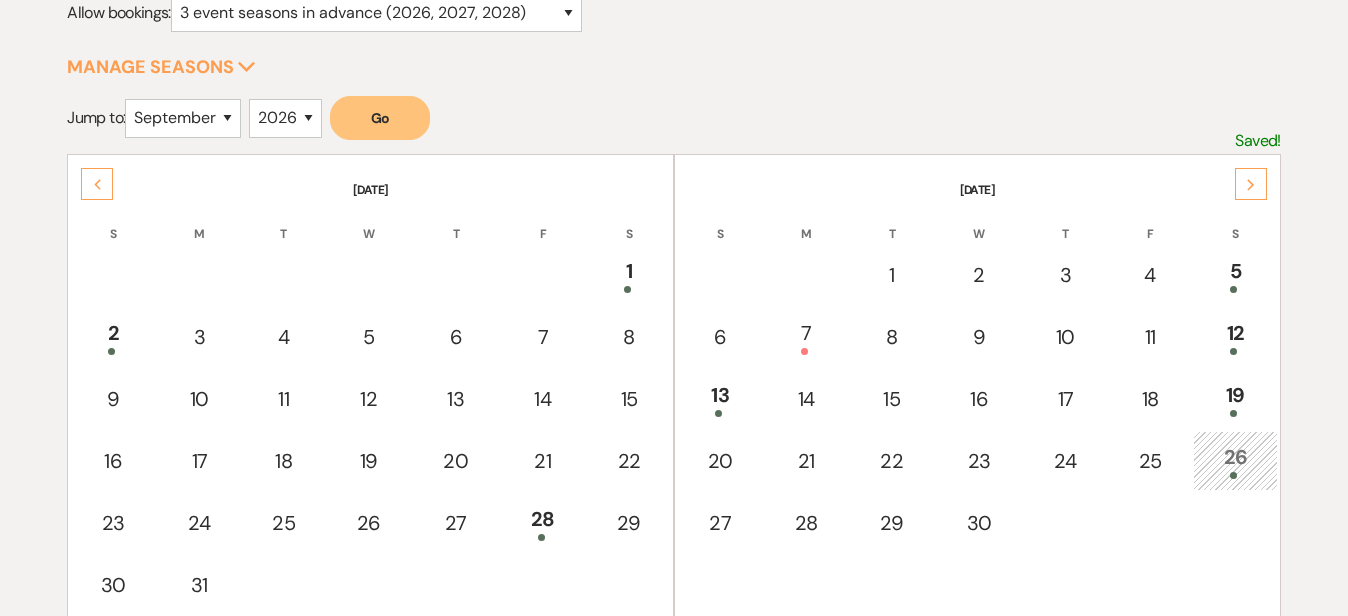 click on "Next" 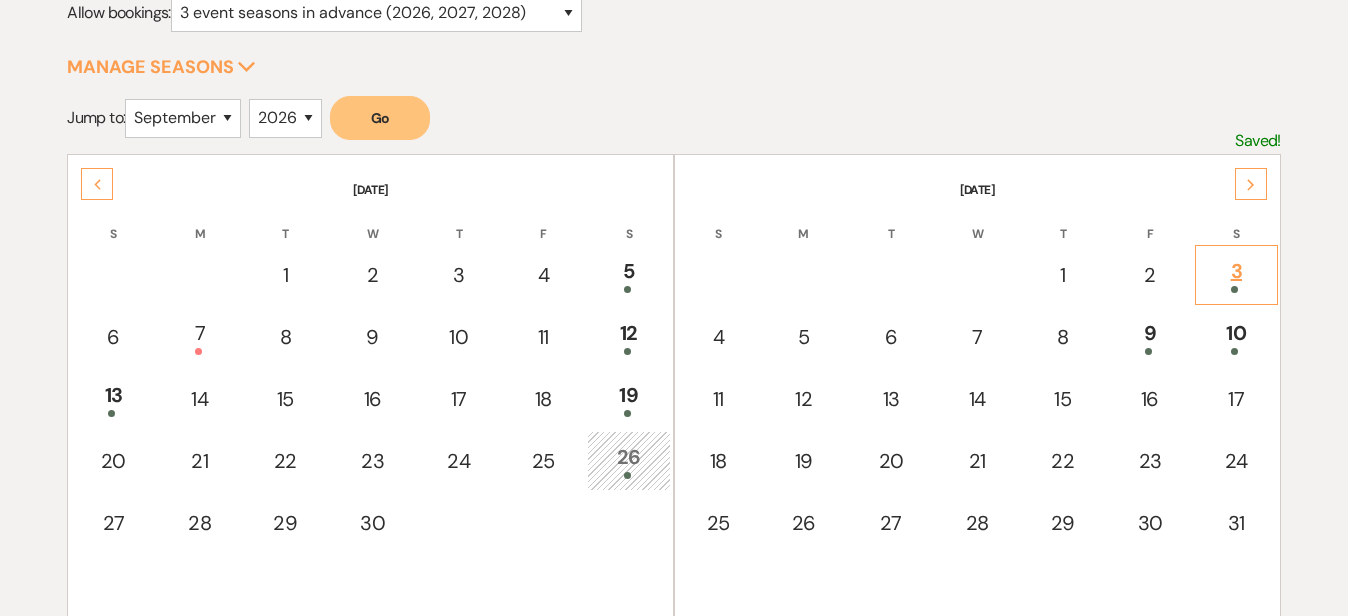 click on "3" at bounding box center (1236, 274) 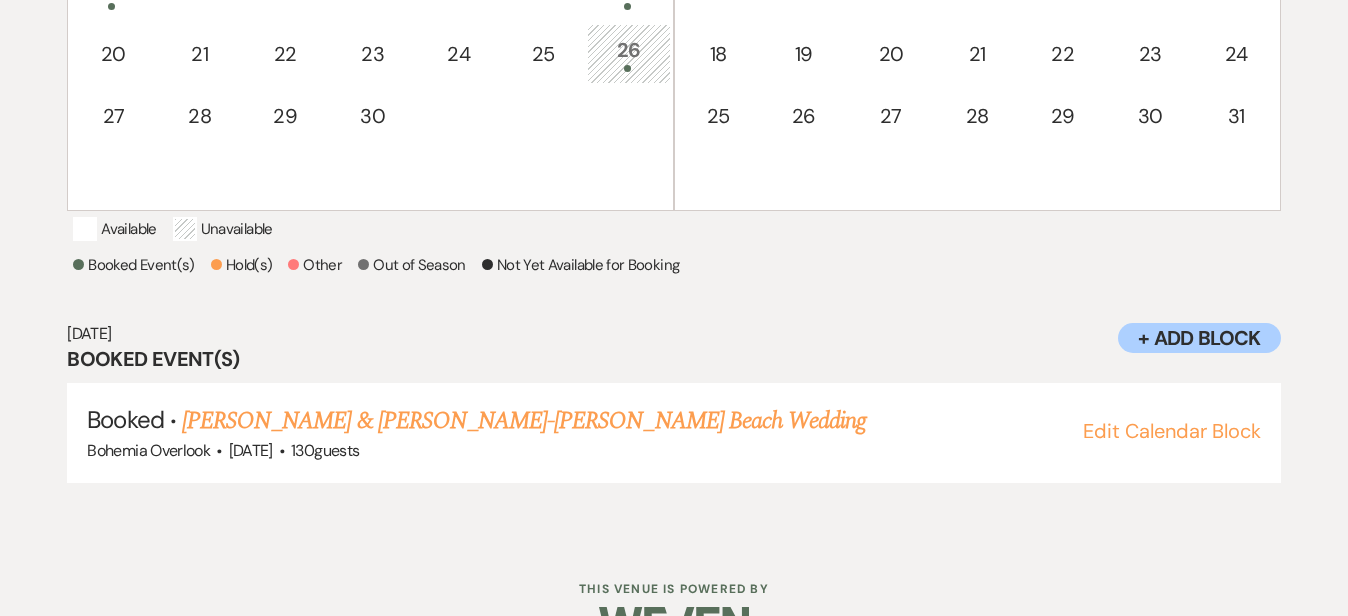 scroll, scrollTop: 721, scrollLeft: 0, axis: vertical 